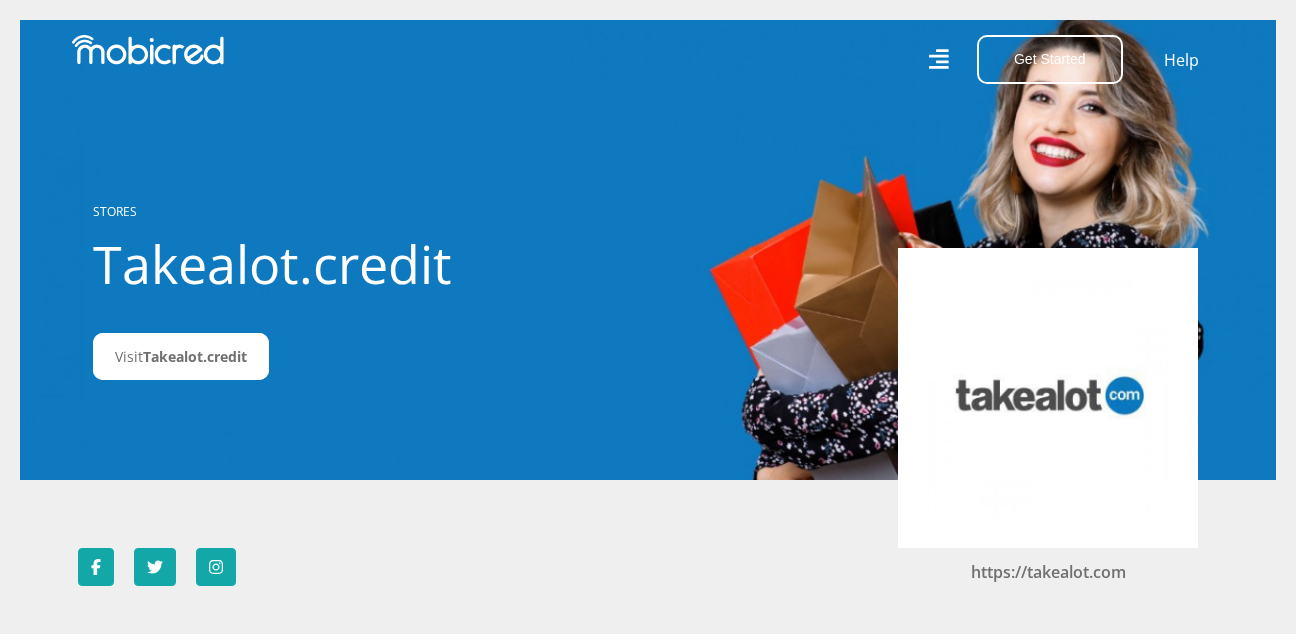 scroll, scrollTop: 0, scrollLeft: 0, axis: both 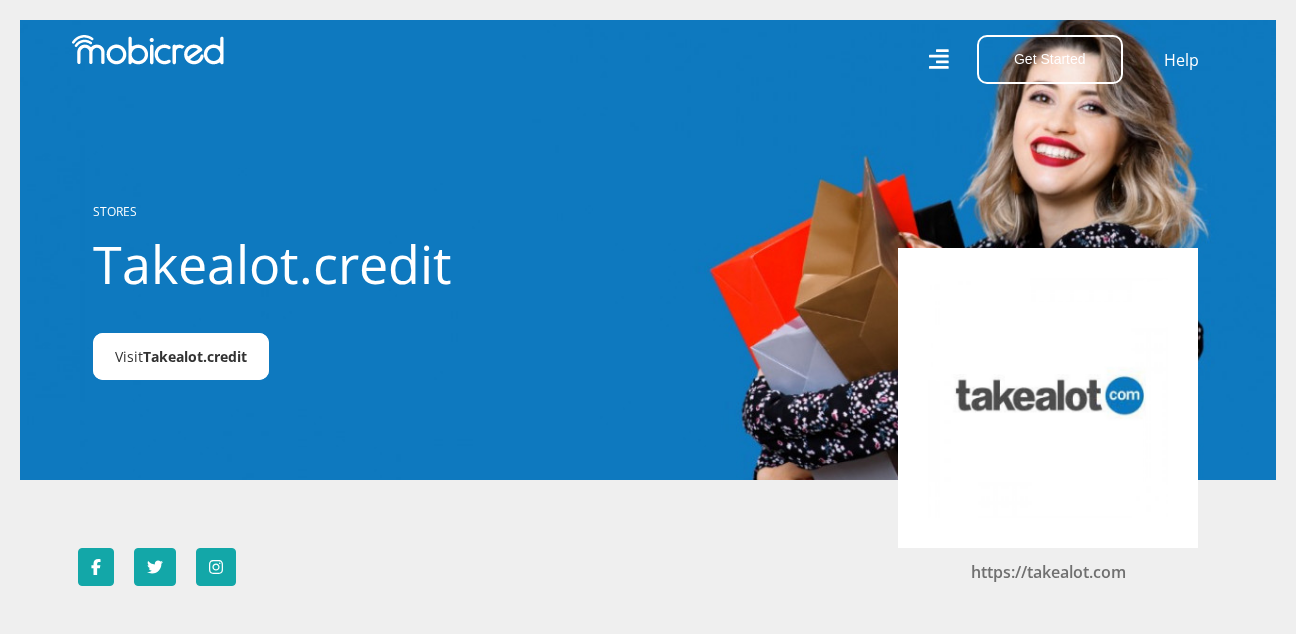 click on "Takealot.credit" at bounding box center [195, 356] 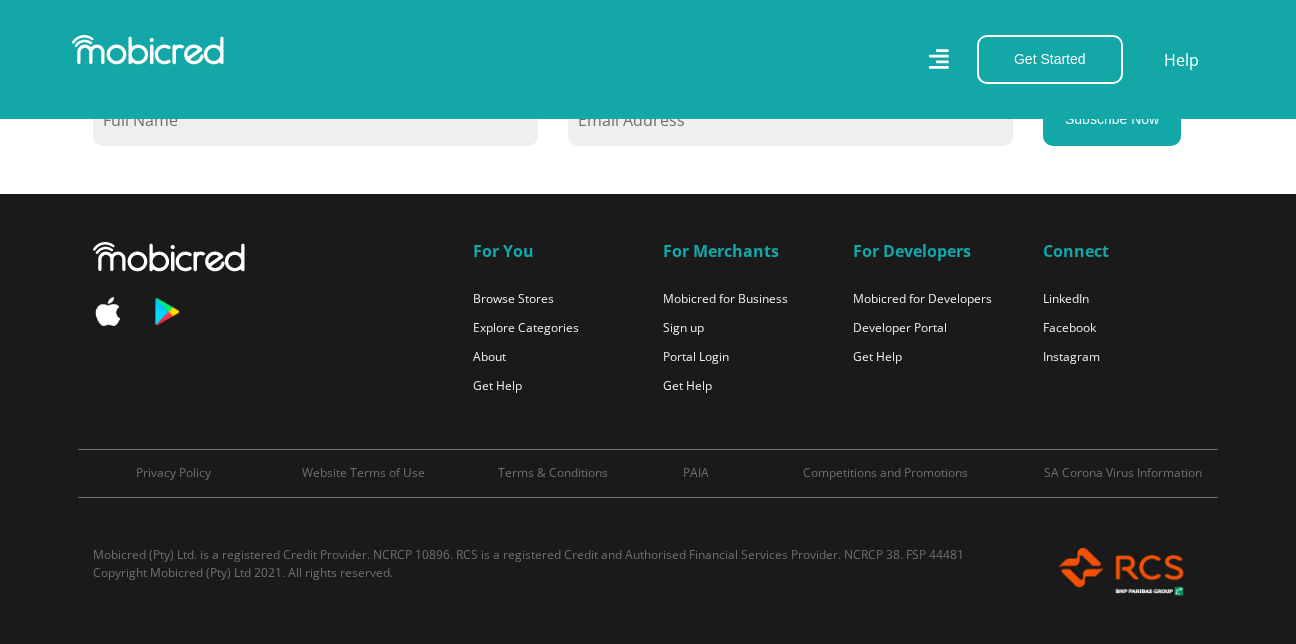 scroll, scrollTop: 1916, scrollLeft: 0, axis: vertical 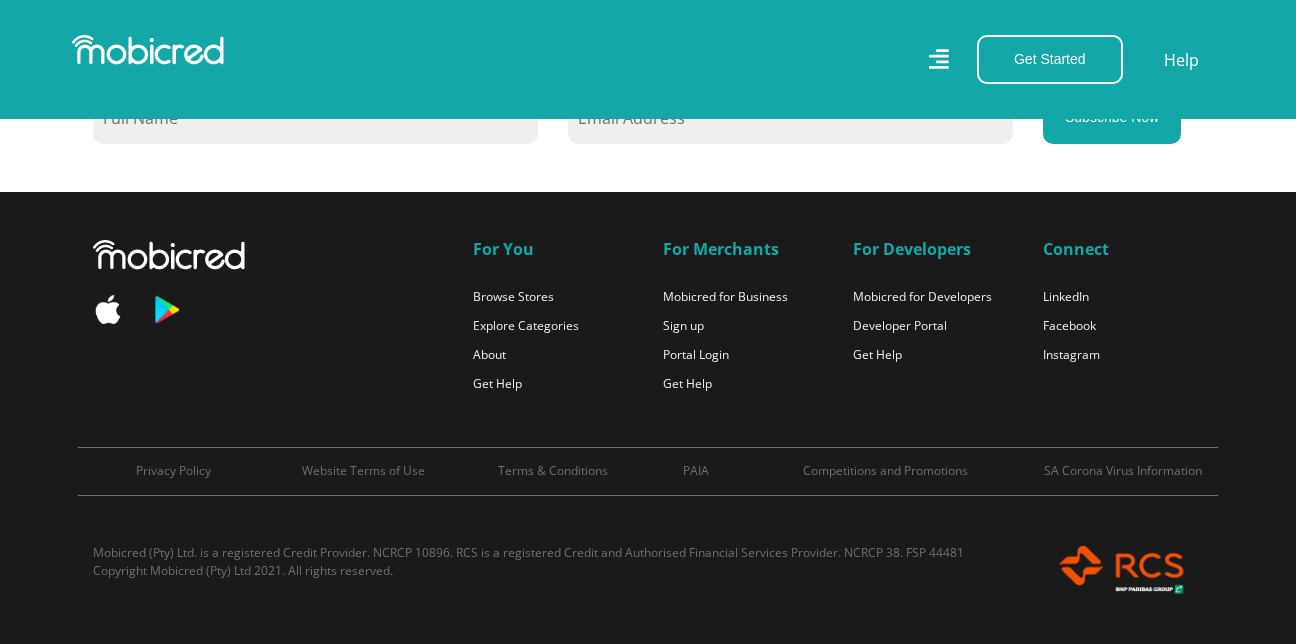 click 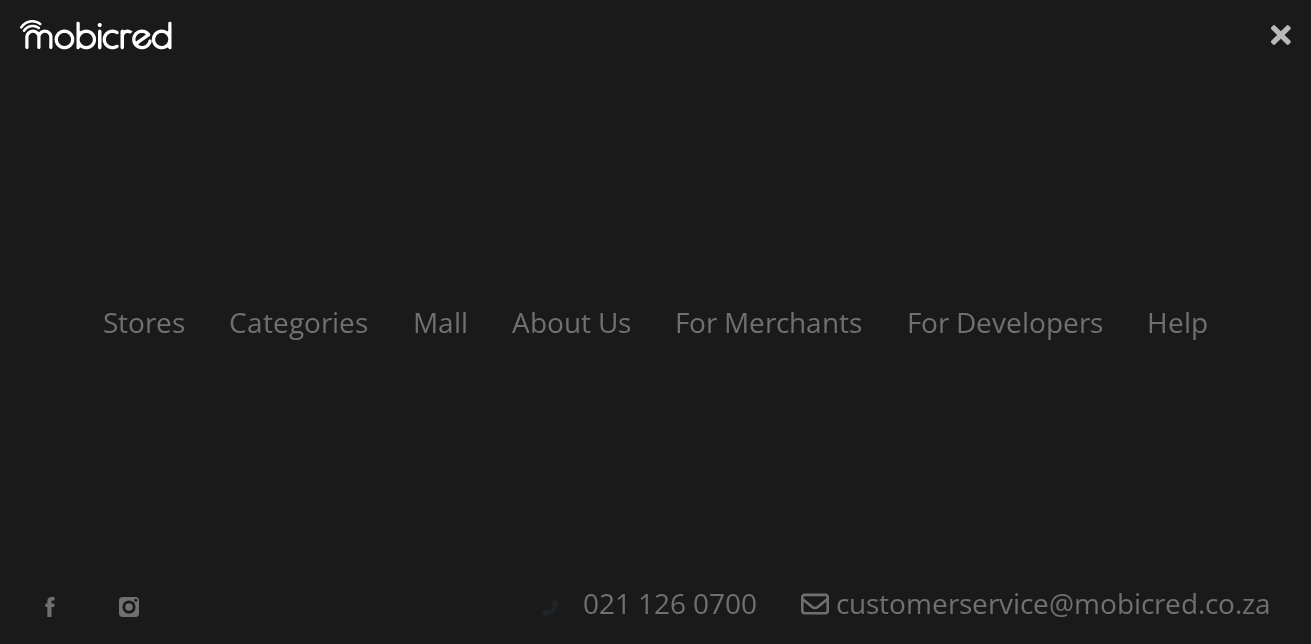 click 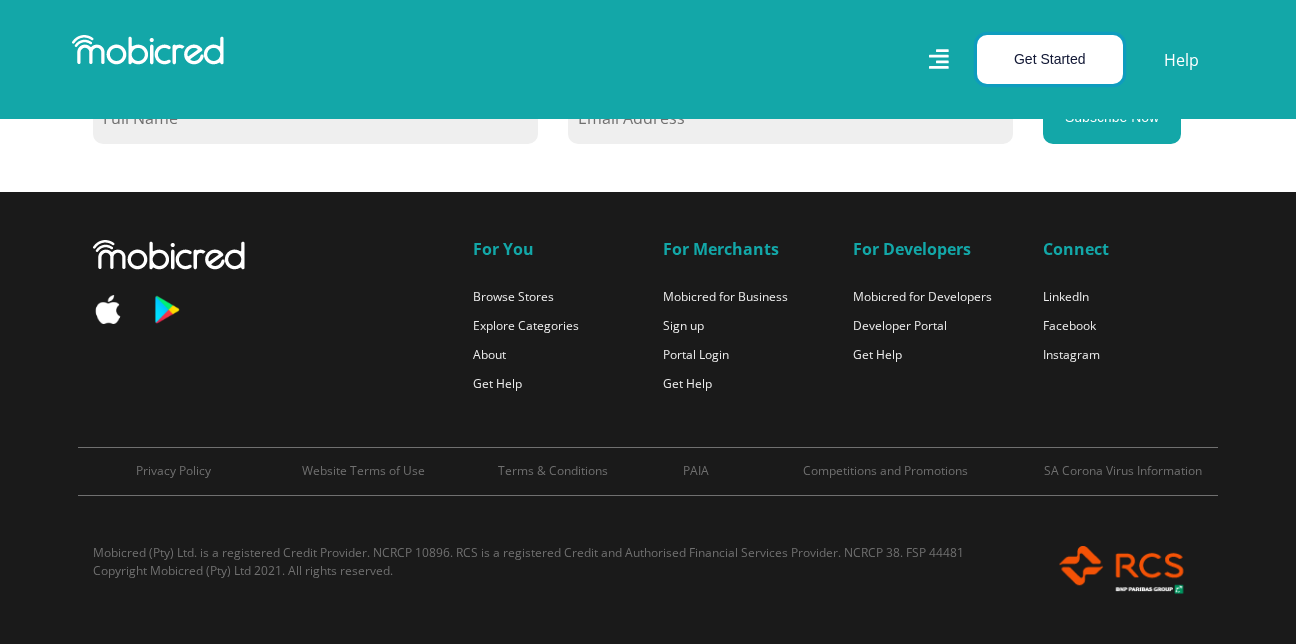 click on "Get Started" at bounding box center [1050, 59] 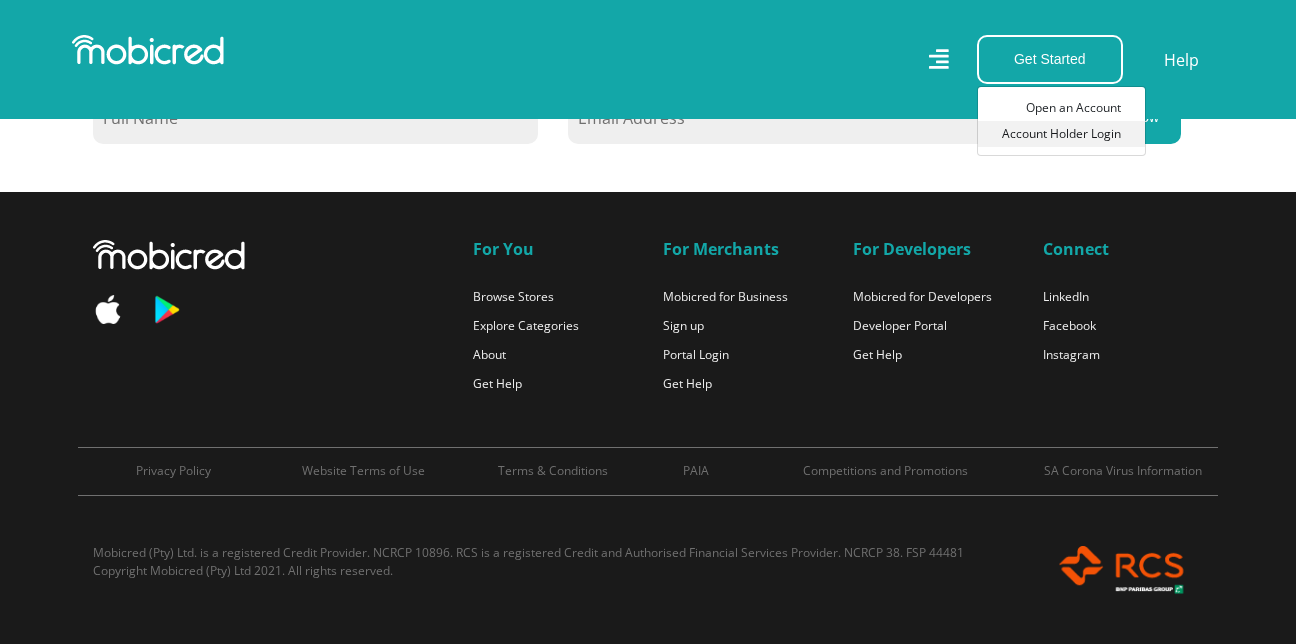 click on "Account Holder Login" at bounding box center (1061, 134) 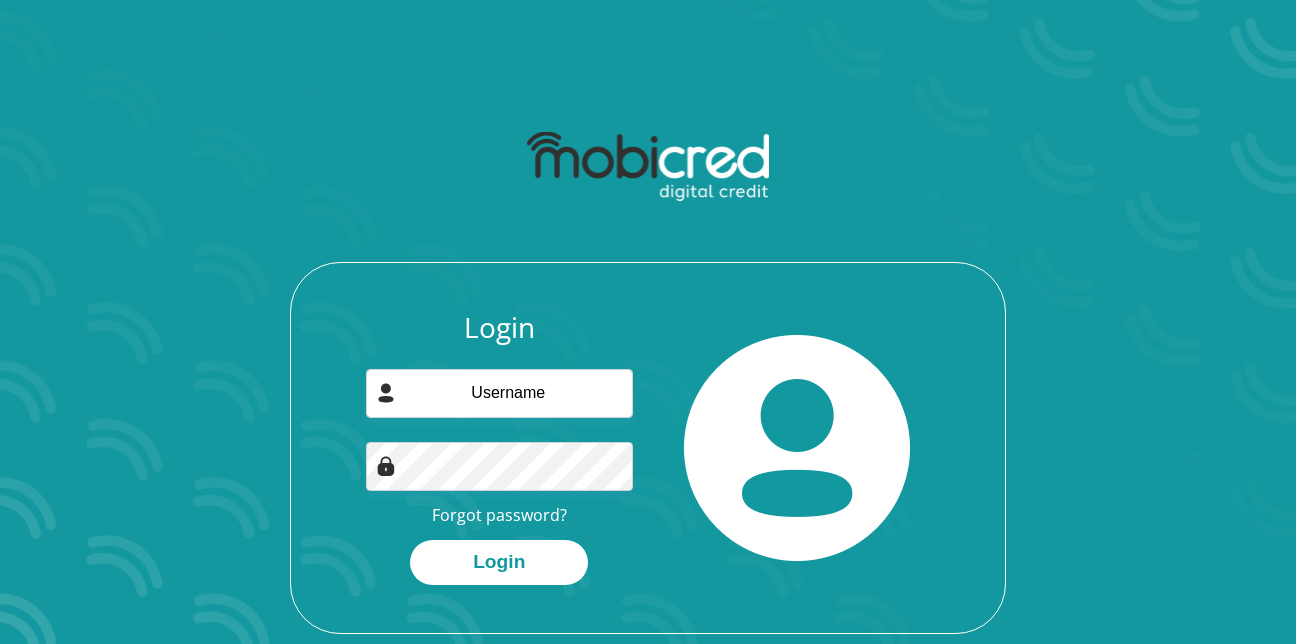 scroll, scrollTop: 0, scrollLeft: 0, axis: both 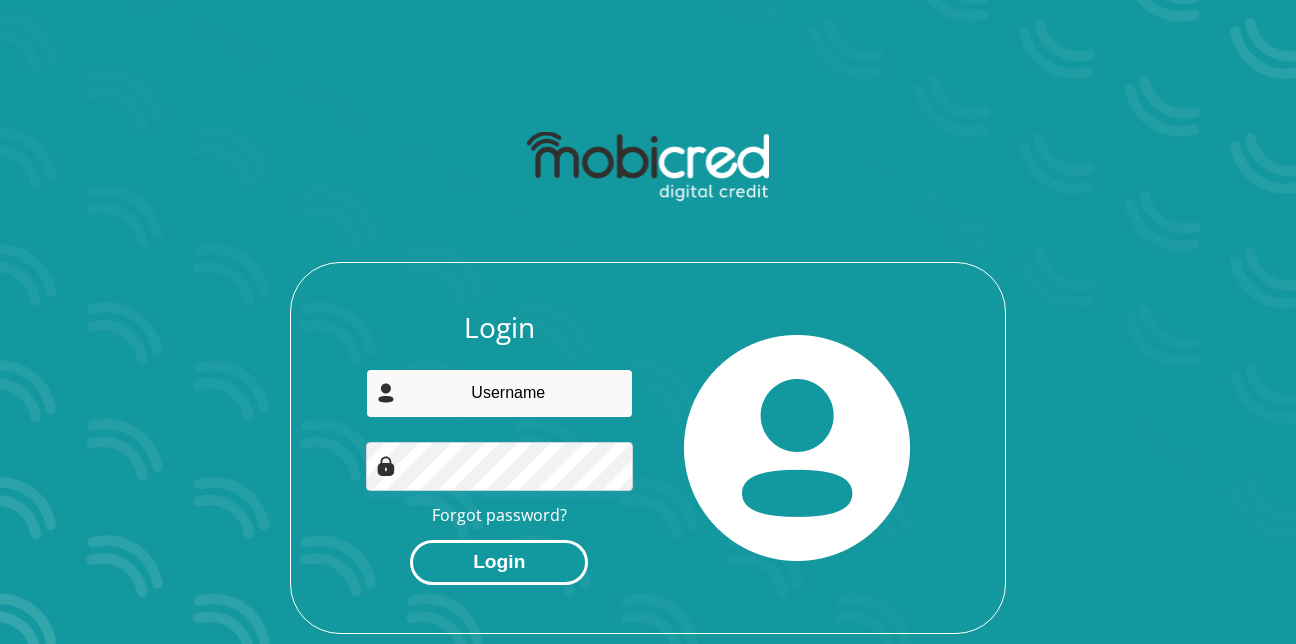type on "[EMAIL]" 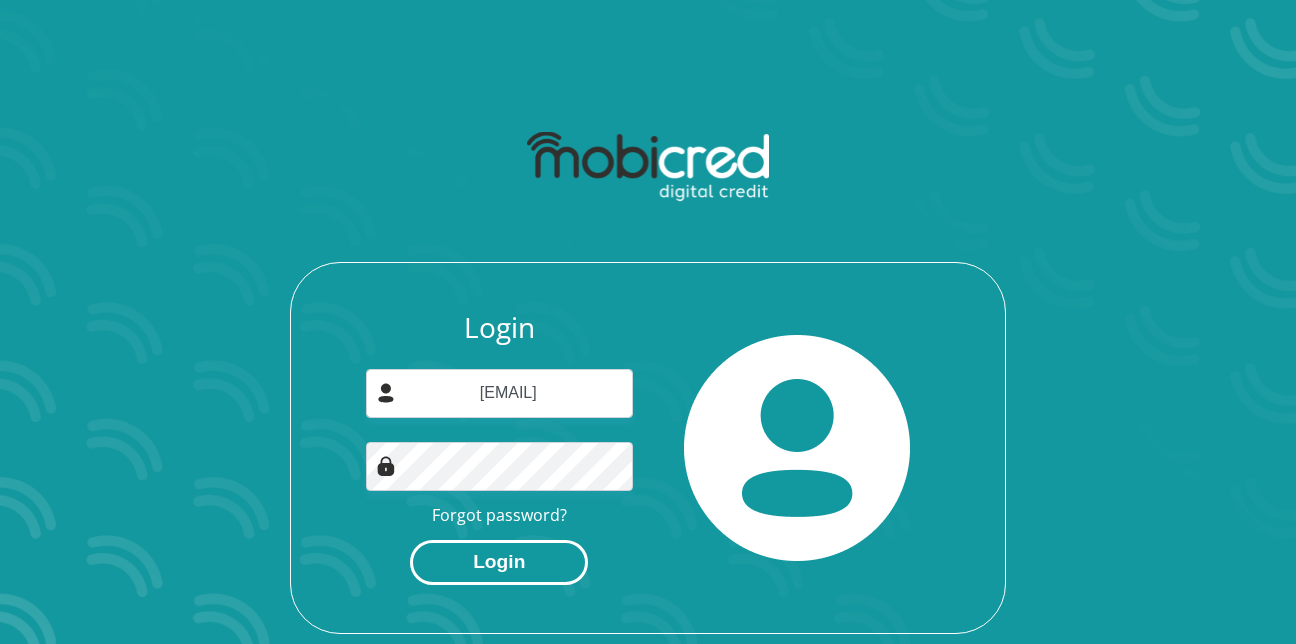click on "Login" at bounding box center (499, 562) 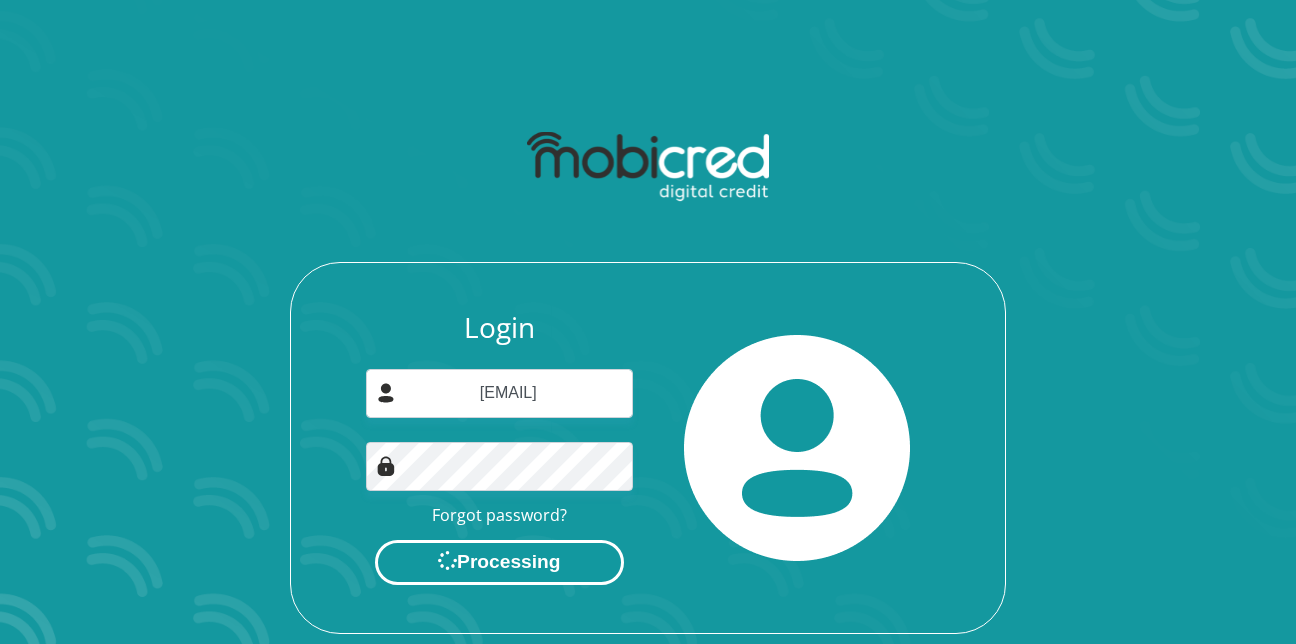 scroll, scrollTop: 0, scrollLeft: 0, axis: both 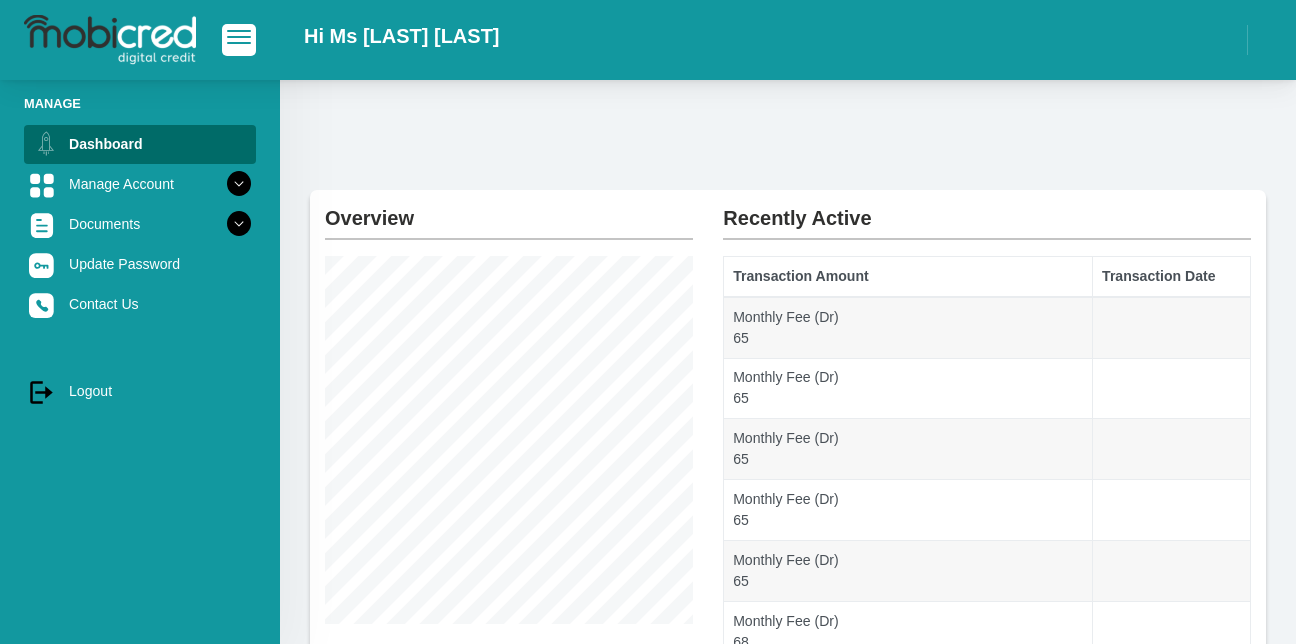 click on "Overview" at bounding box center (509, 210) 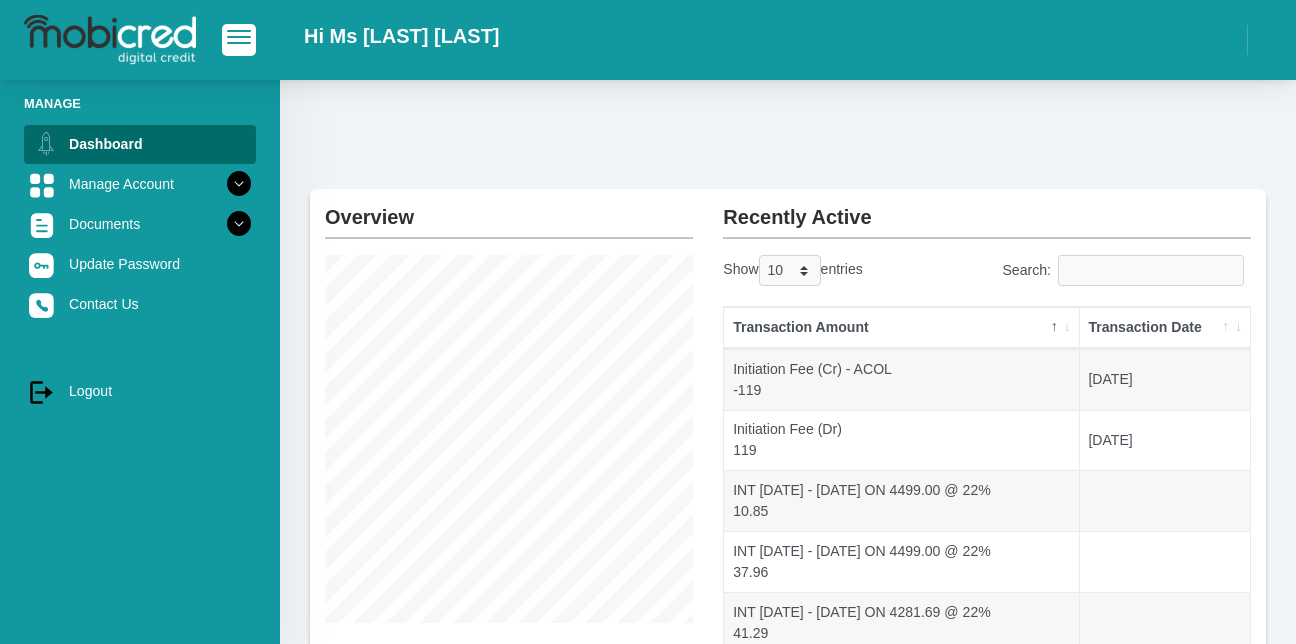 scroll, scrollTop: 0, scrollLeft: 0, axis: both 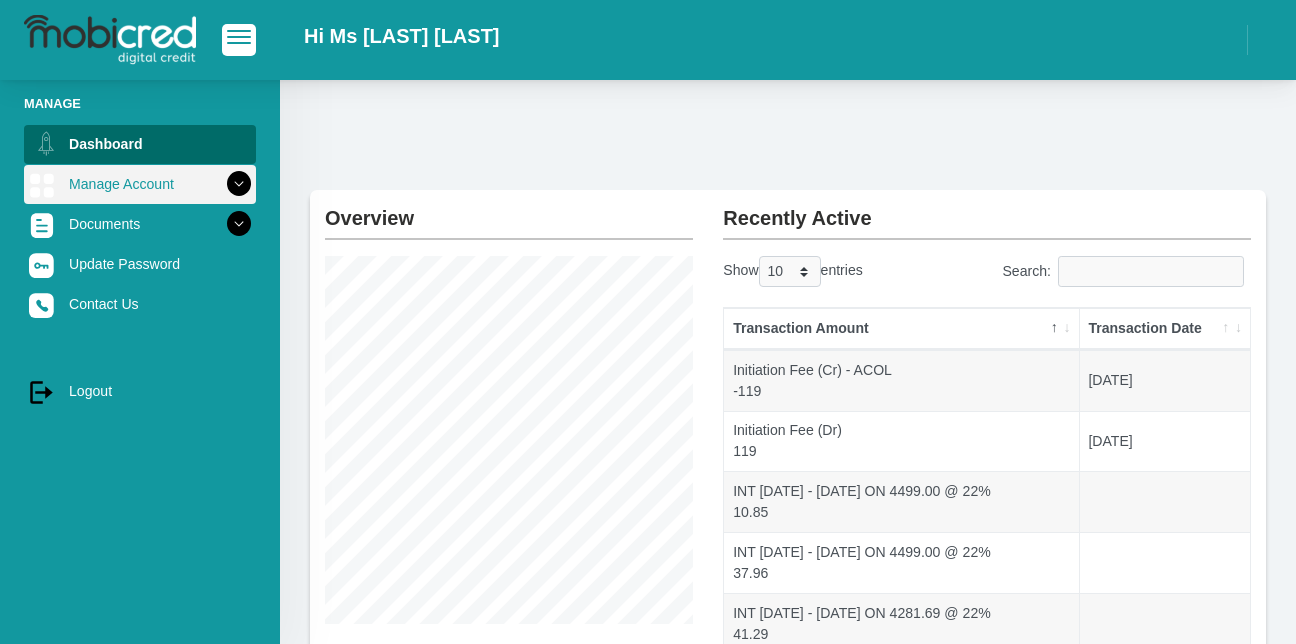 click at bounding box center (239, 184) 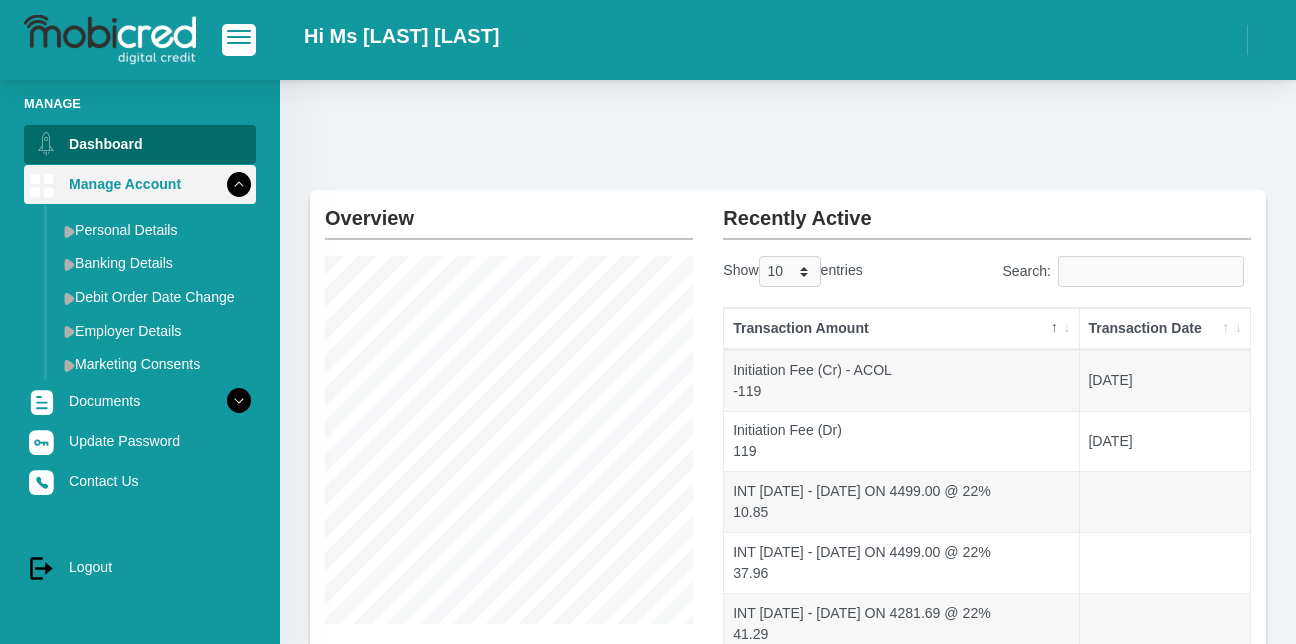 click at bounding box center (239, 184) 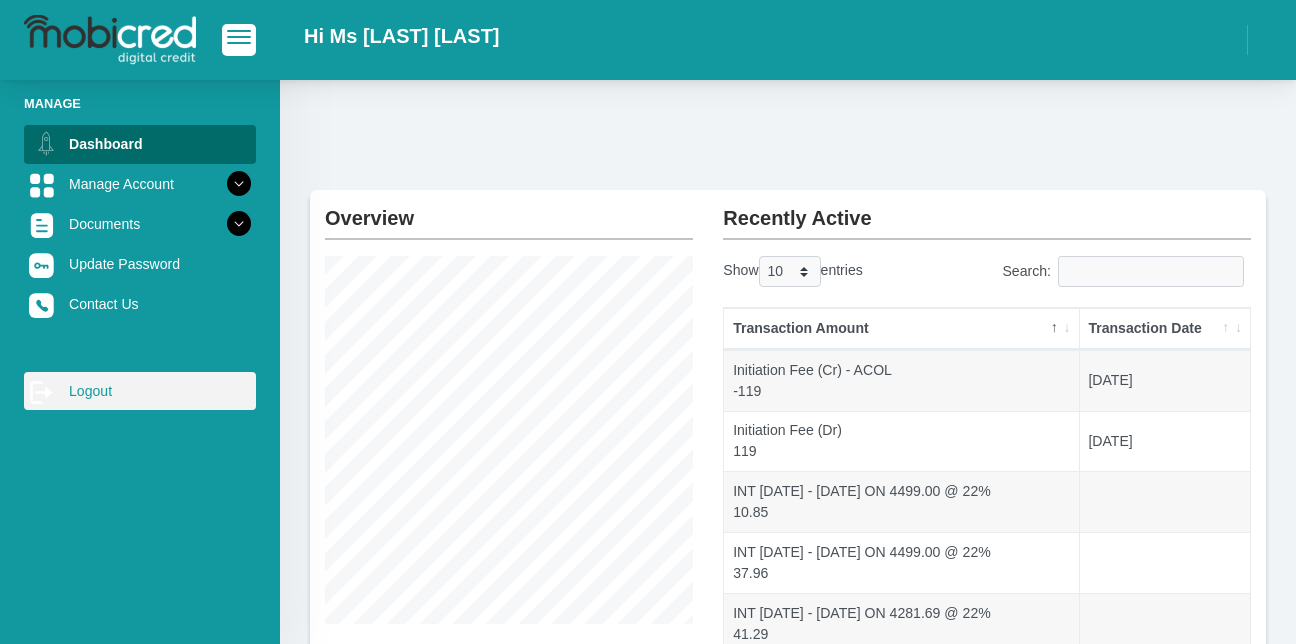 click on "log out
Logout" at bounding box center (140, 391) 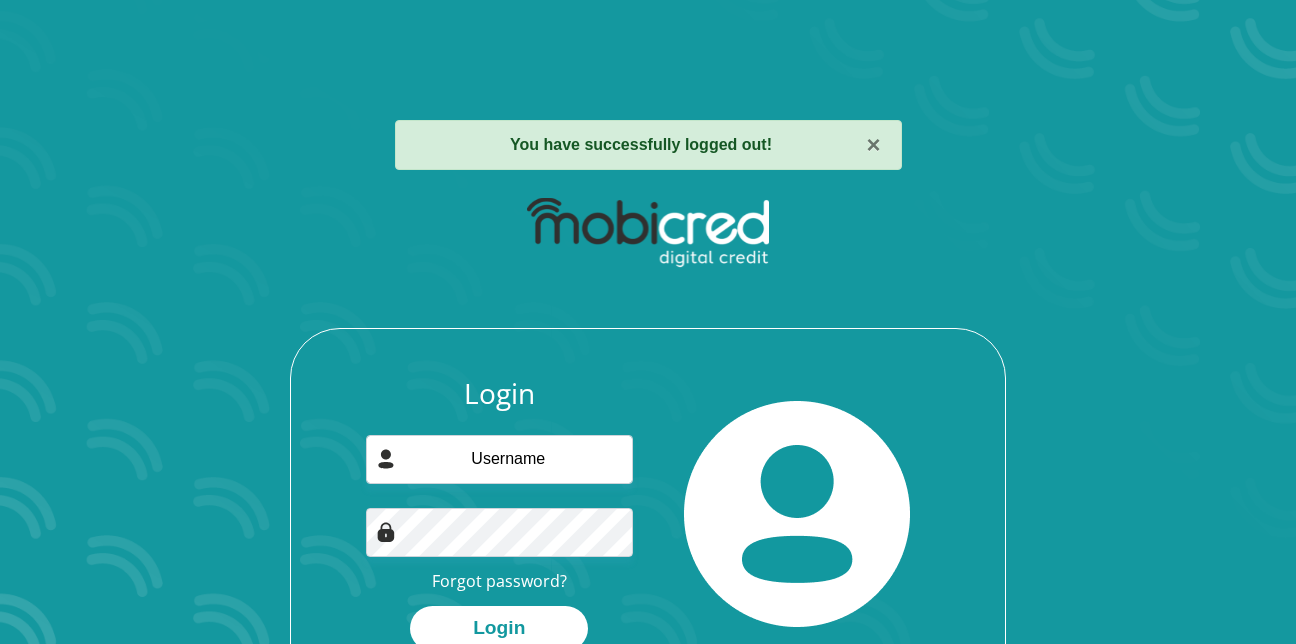 scroll, scrollTop: 0, scrollLeft: 0, axis: both 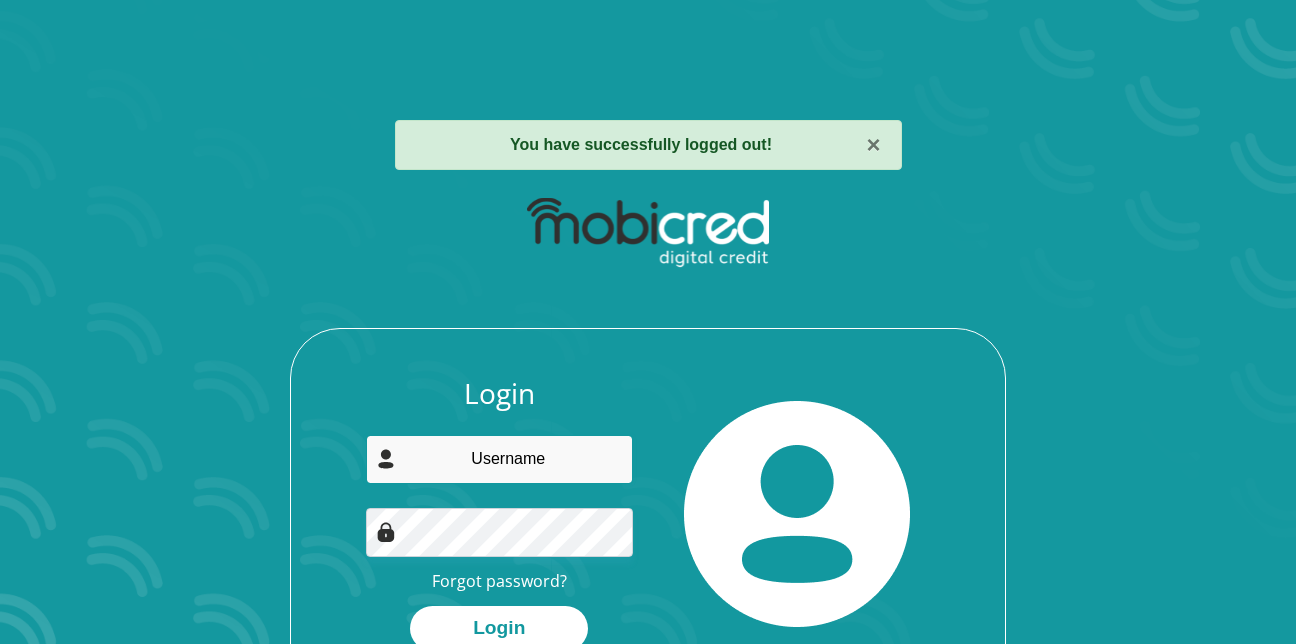 type on "[EMAIL]" 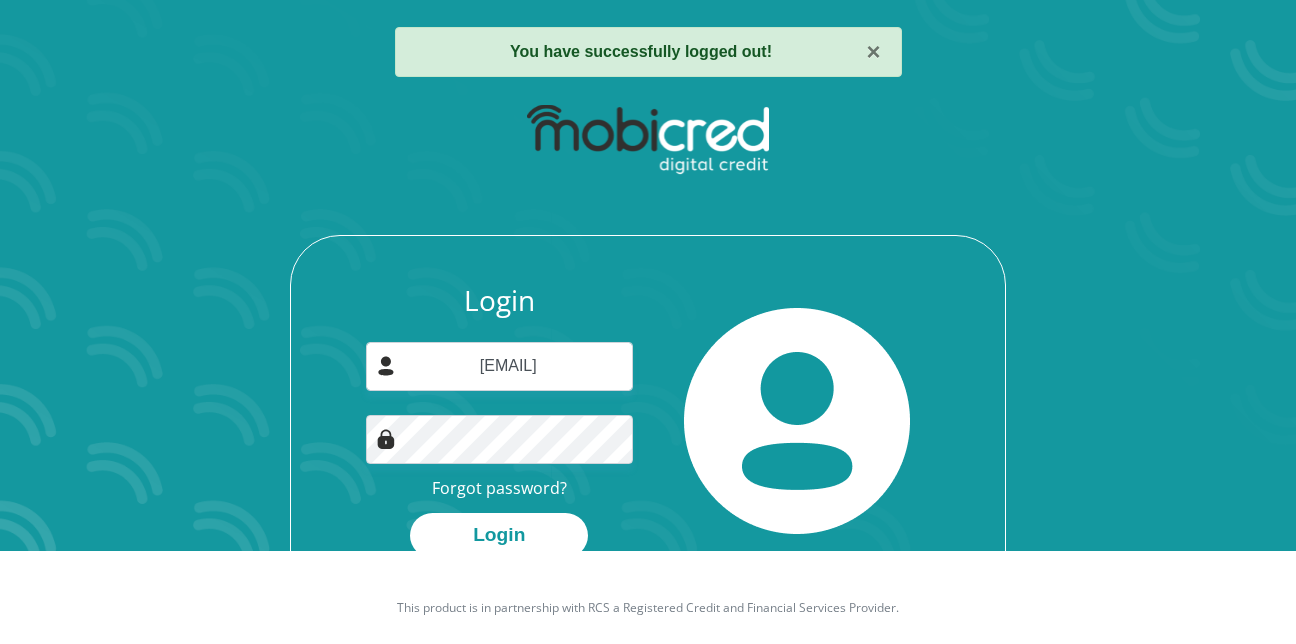 scroll, scrollTop: 114, scrollLeft: 0, axis: vertical 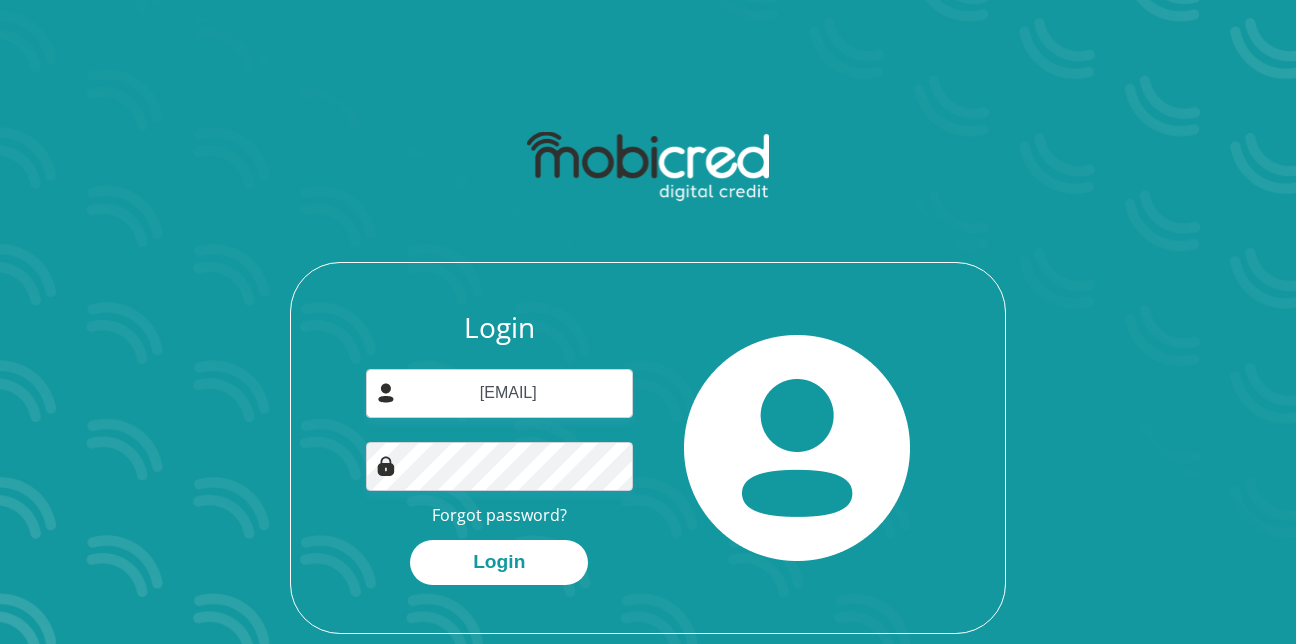 click at bounding box center [648, 167] 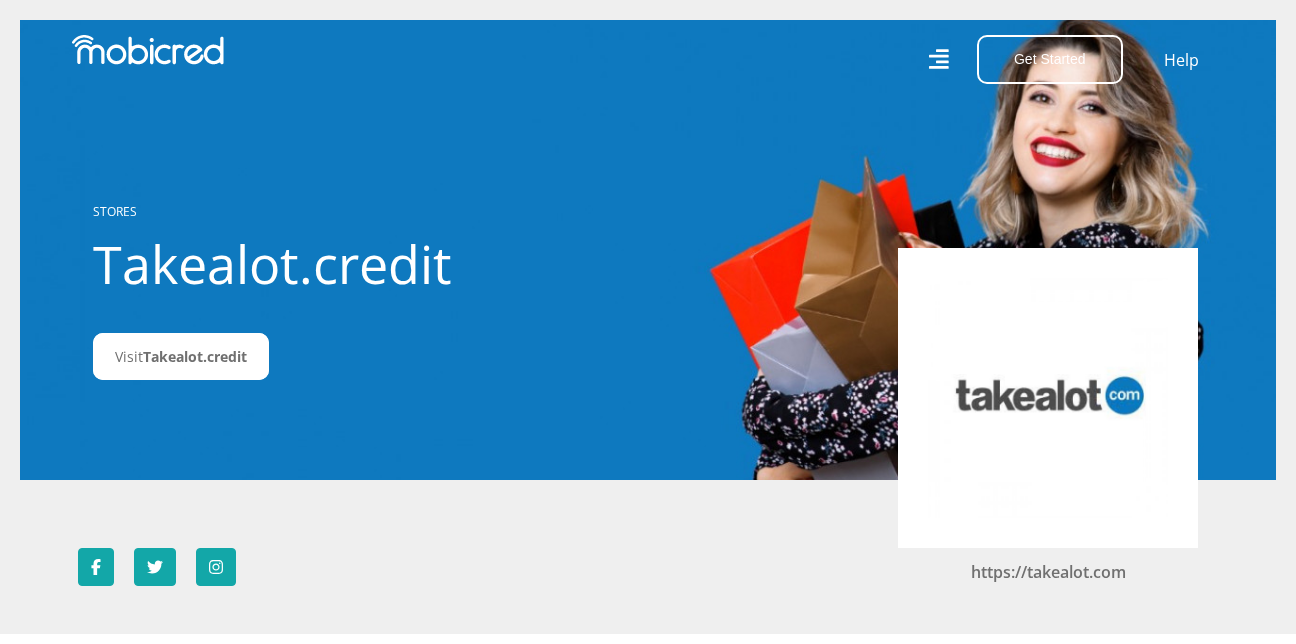 scroll, scrollTop: 0, scrollLeft: 0, axis: both 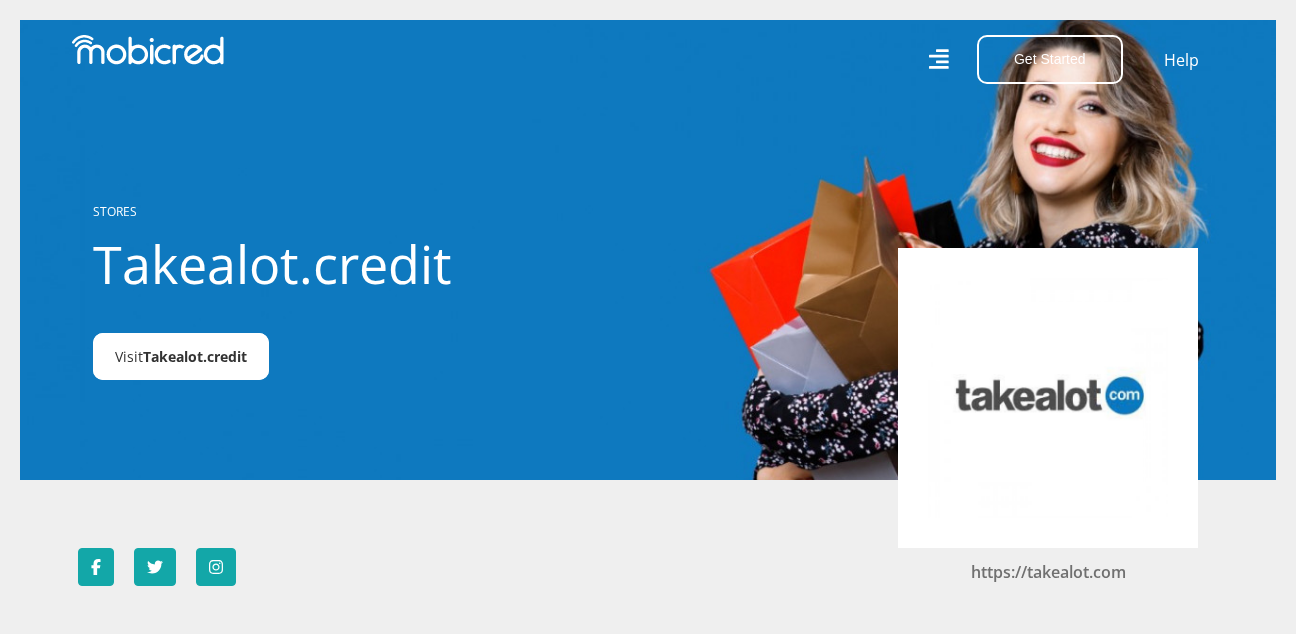 click on "Visit  Takealot.credit" at bounding box center [181, 356] 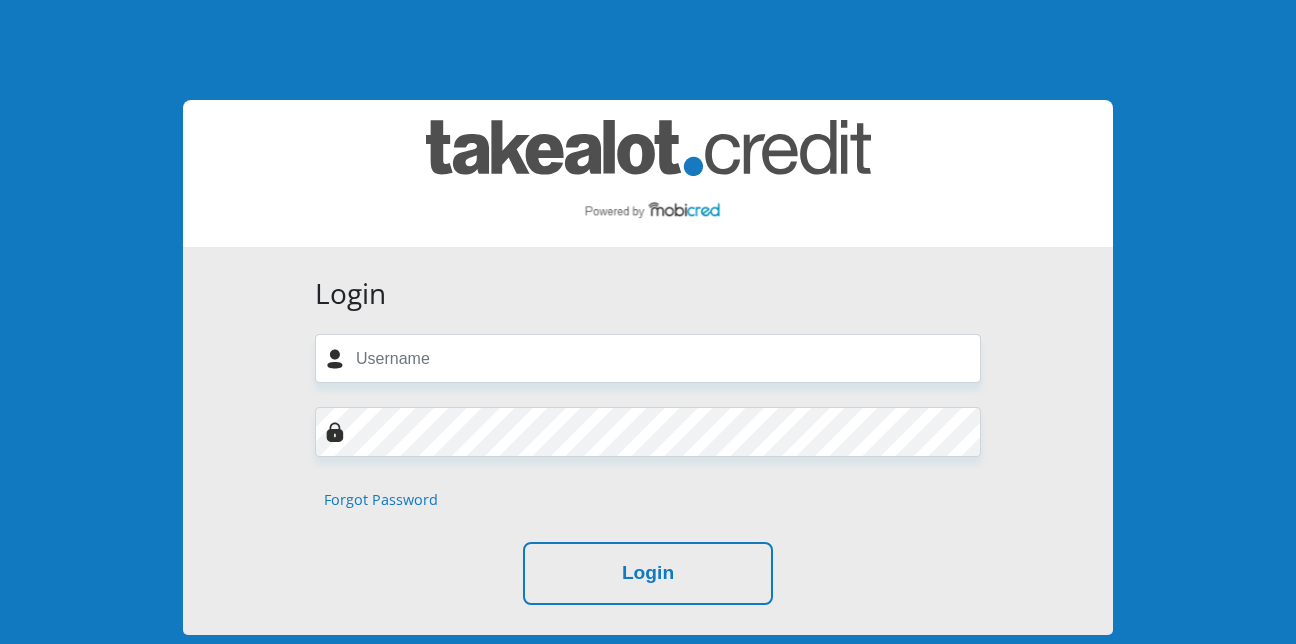 scroll, scrollTop: 0, scrollLeft: 0, axis: both 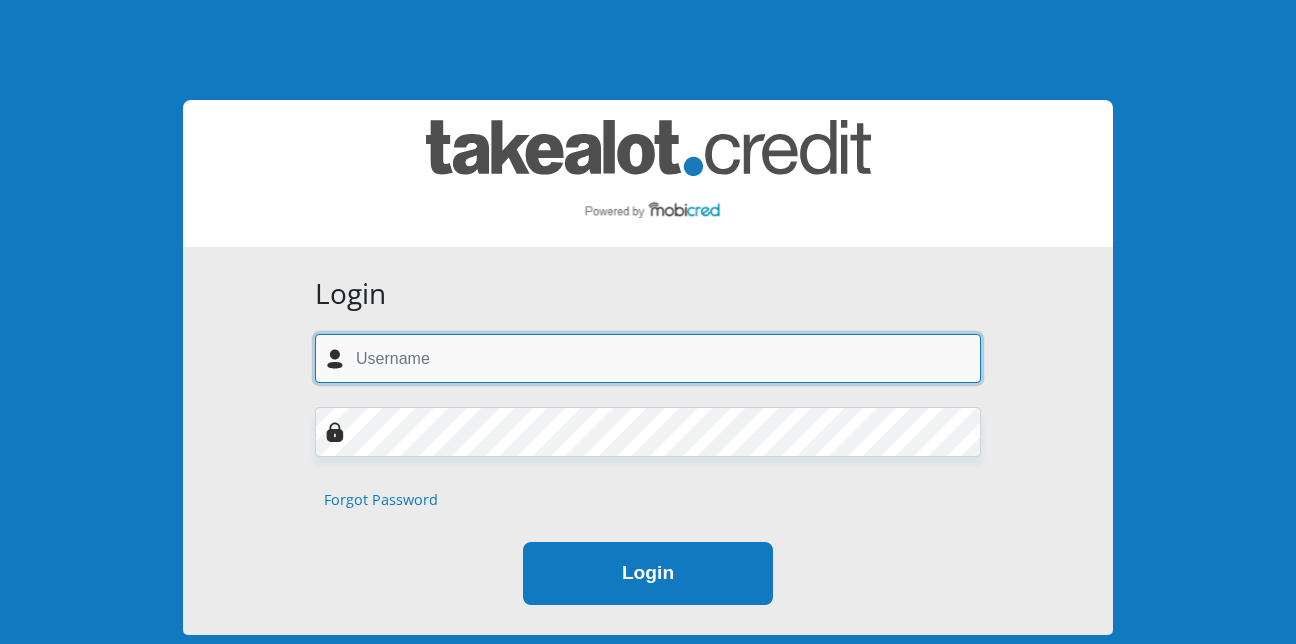 type on "[EMAIL]" 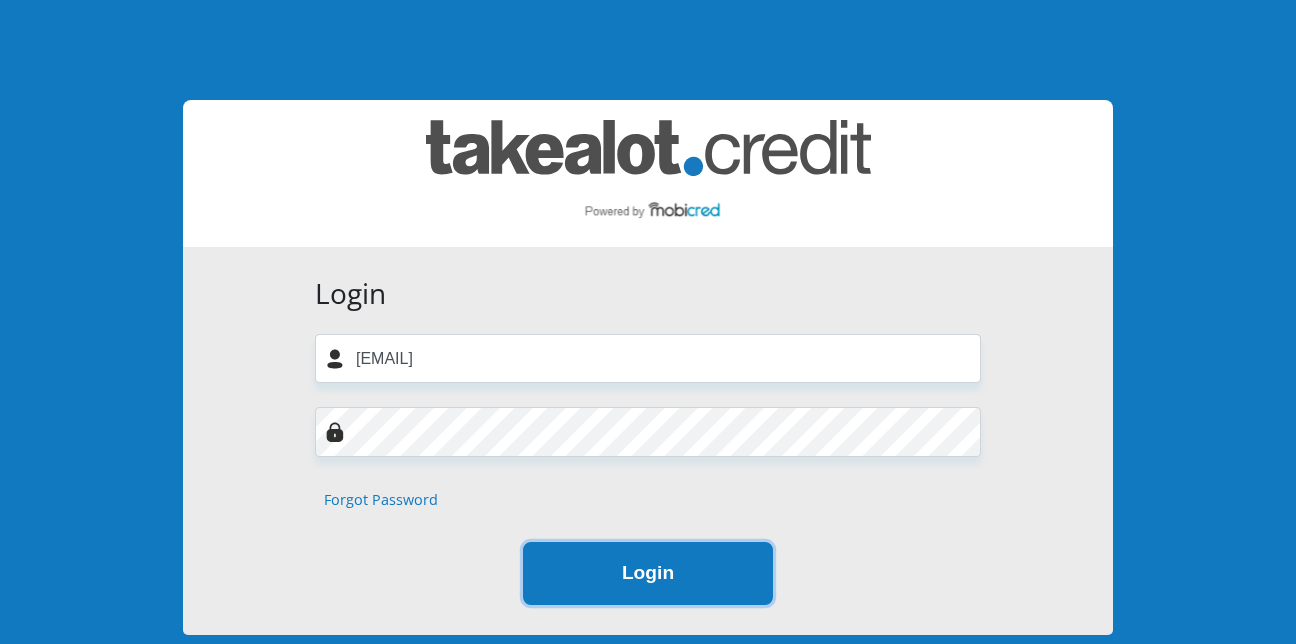 click on "Login" at bounding box center [648, 573] 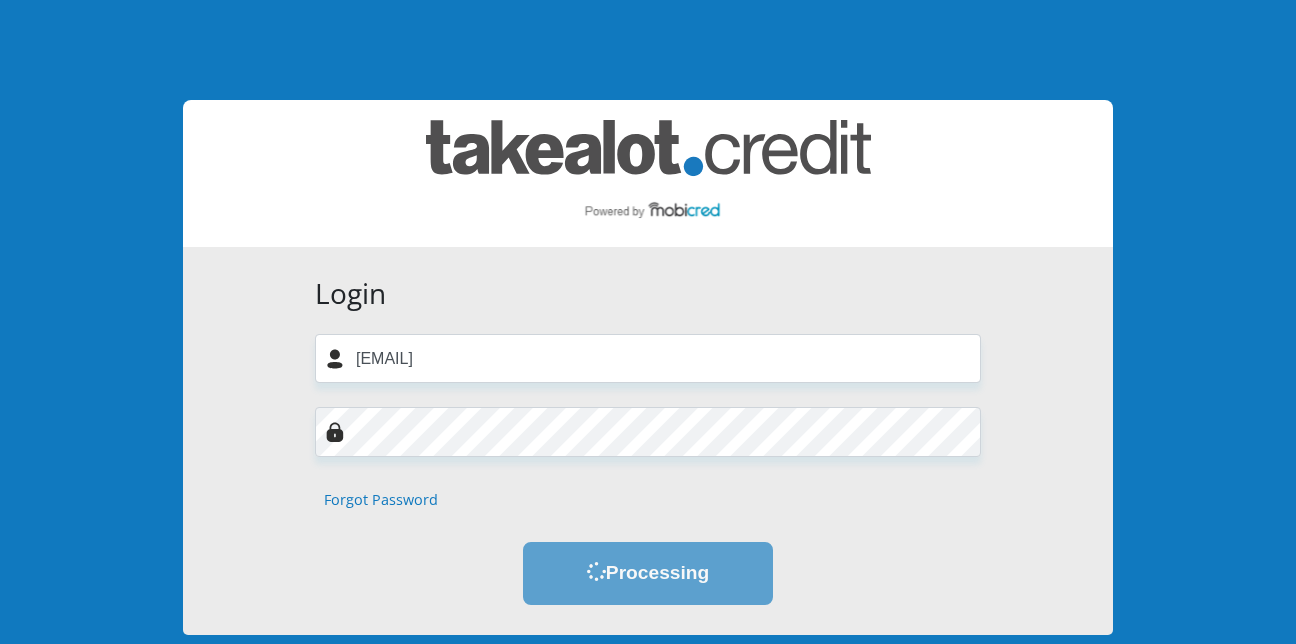 scroll, scrollTop: 0, scrollLeft: 0, axis: both 